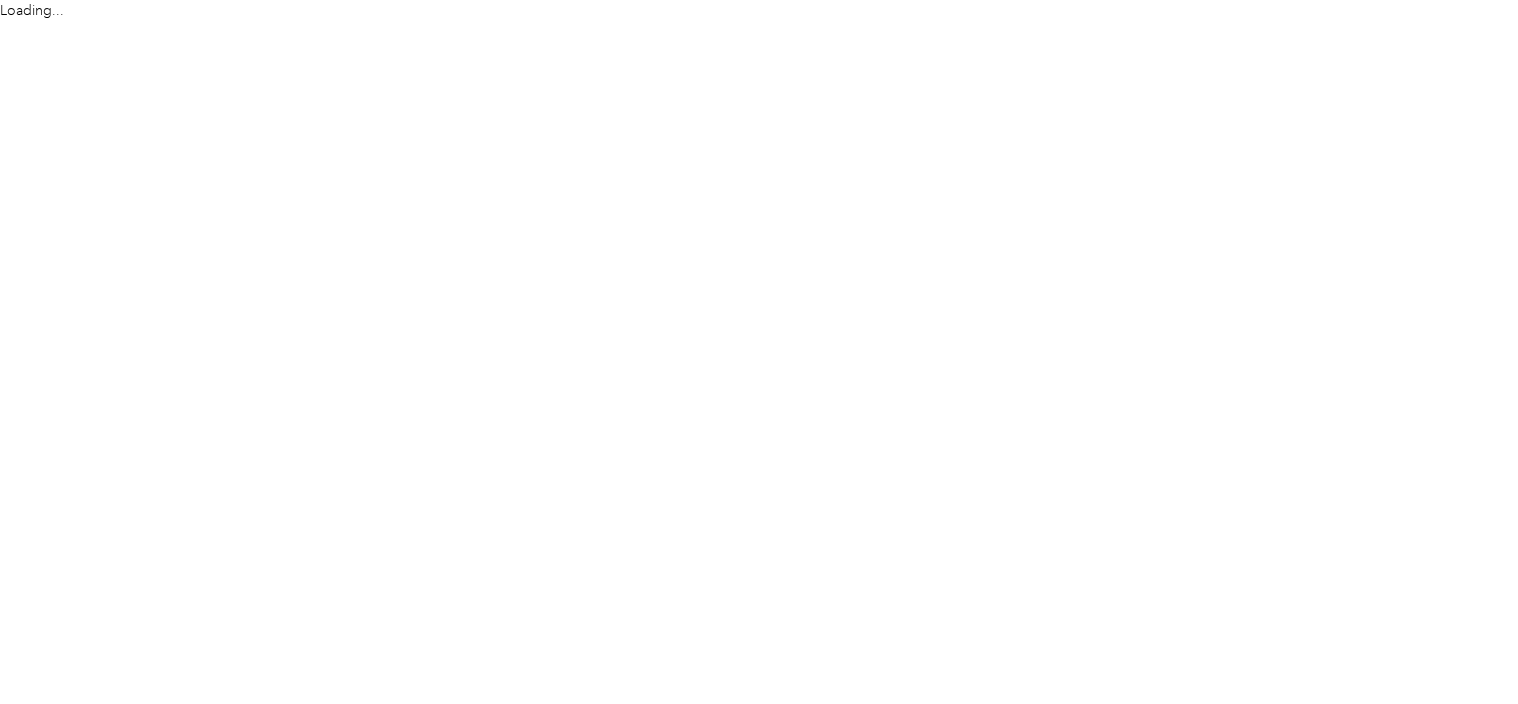 scroll, scrollTop: 0, scrollLeft: 0, axis: both 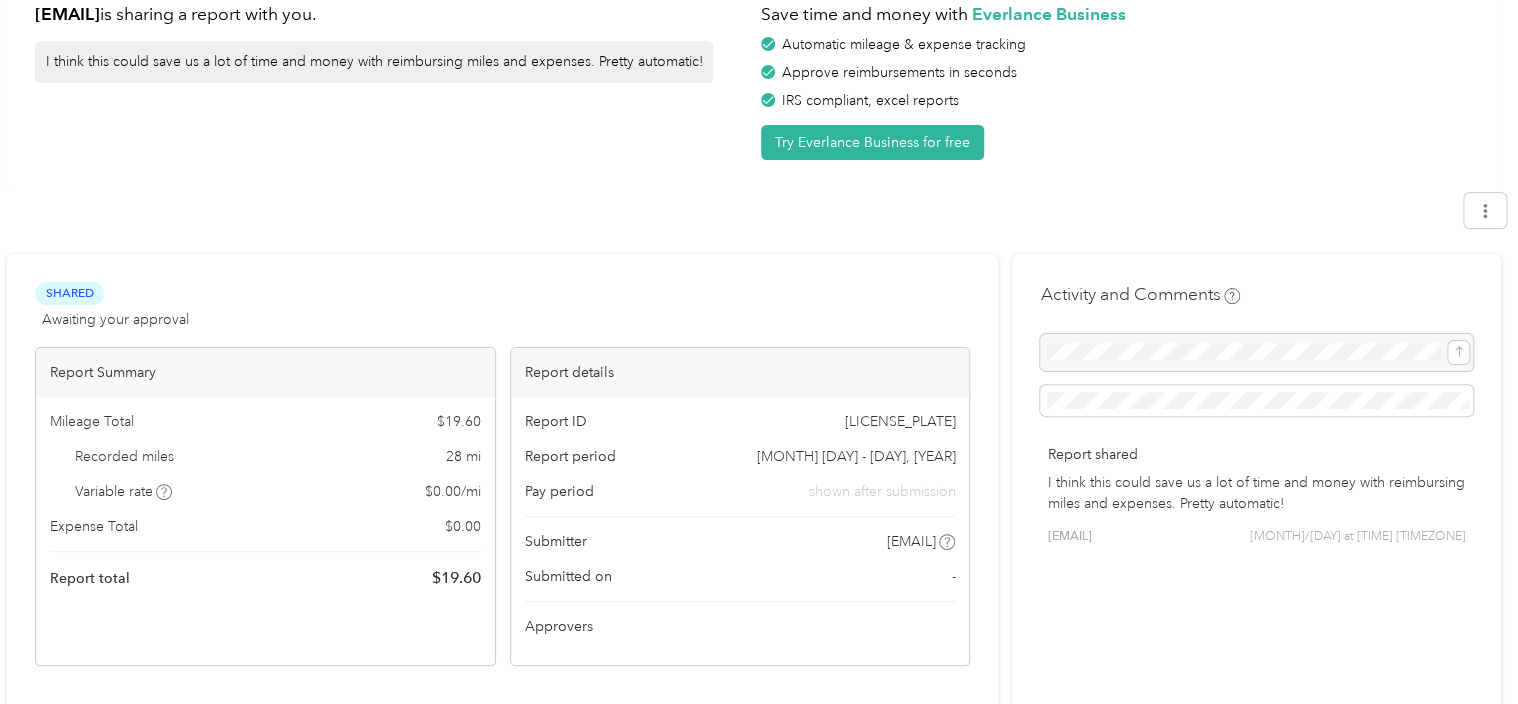click on "[LICENSE_PLATE]" at bounding box center (899, 421) 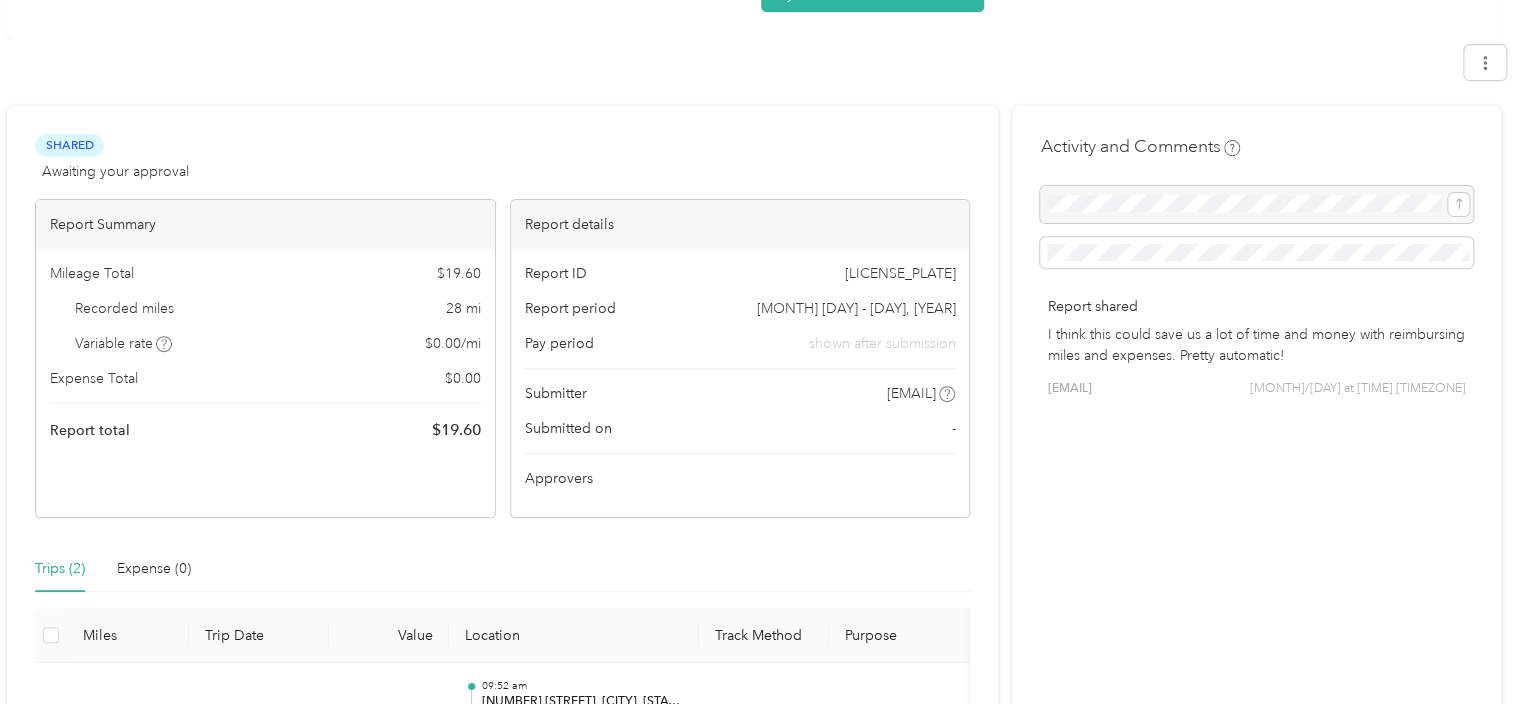 scroll, scrollTop: 484, scrollLeft: 0, axis: vertical 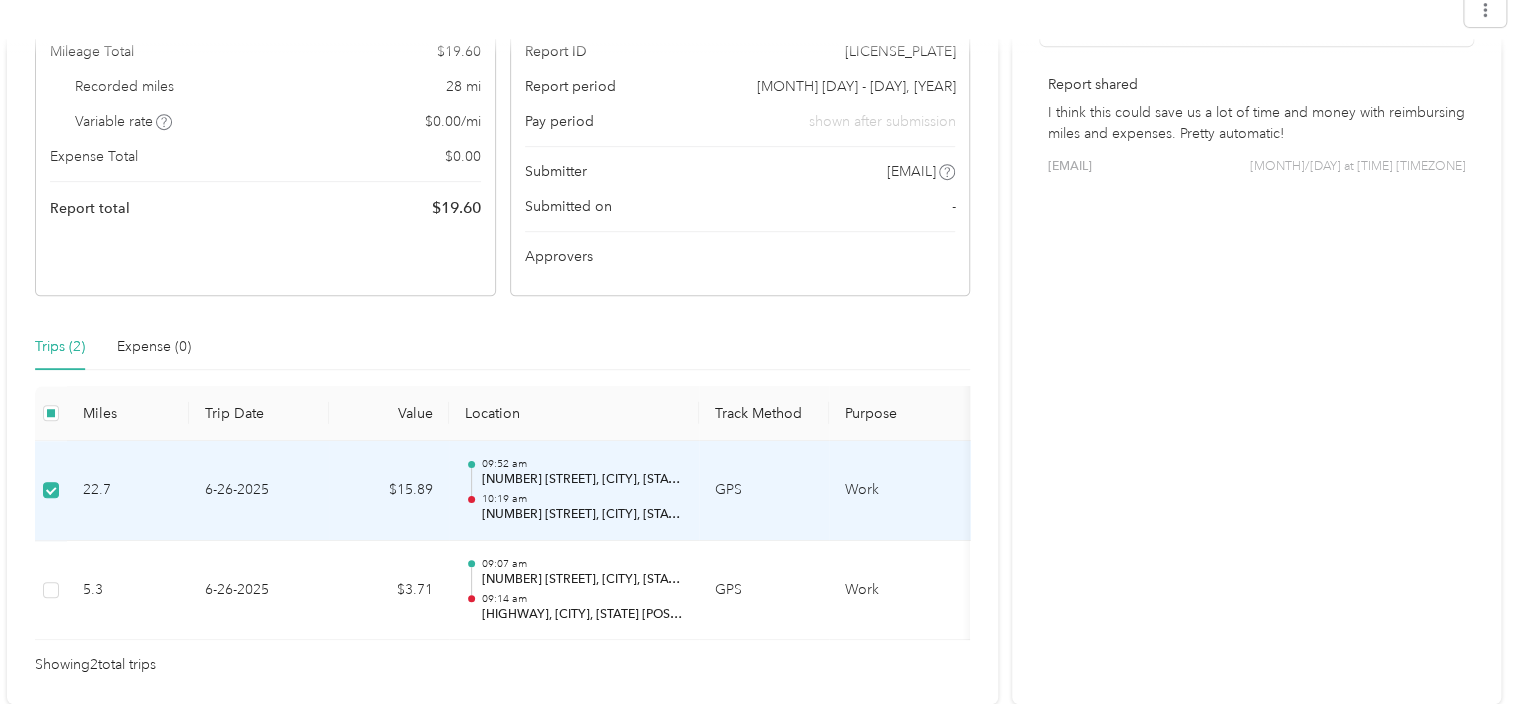 click on "Work" at bounding box center (904, 491) 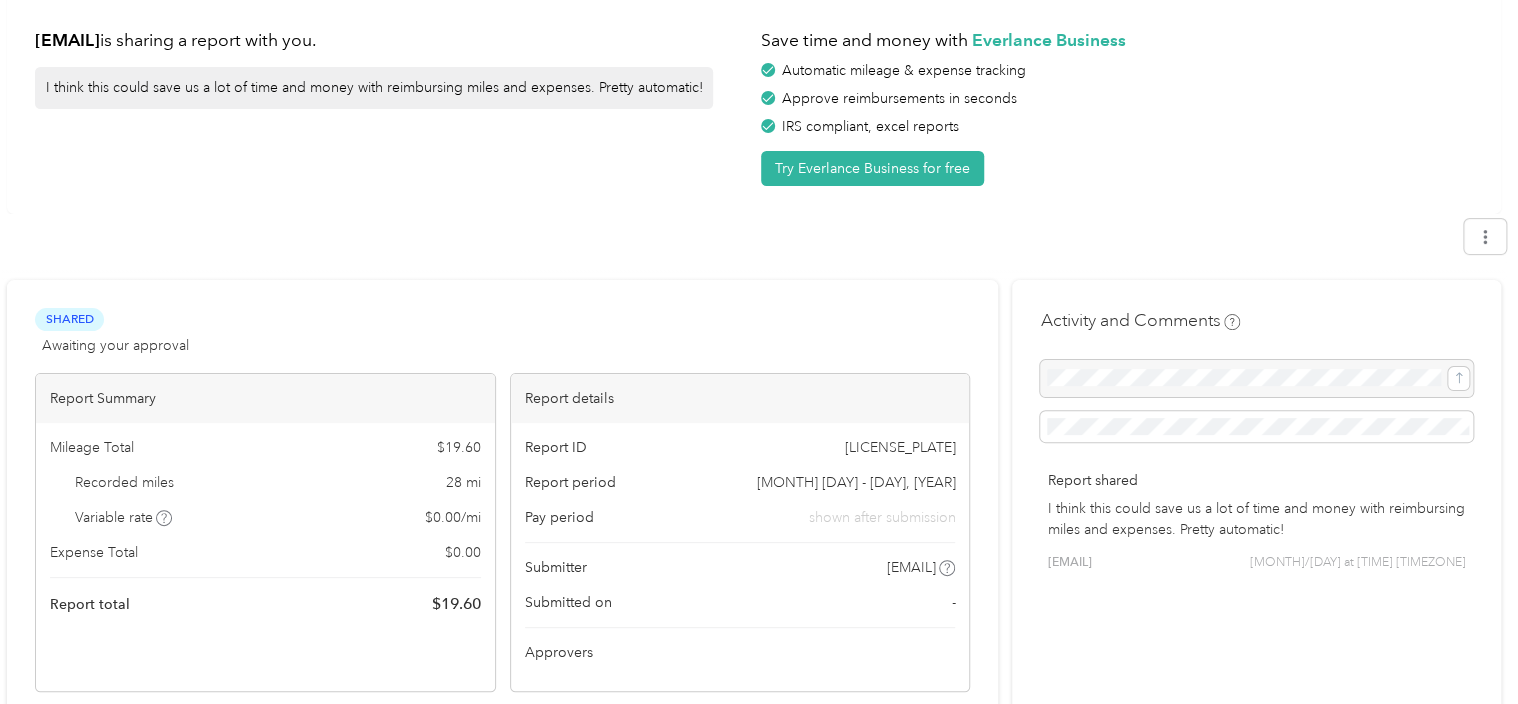 scroll, scrollTop: 0, scrollLeft: 0, axis: both 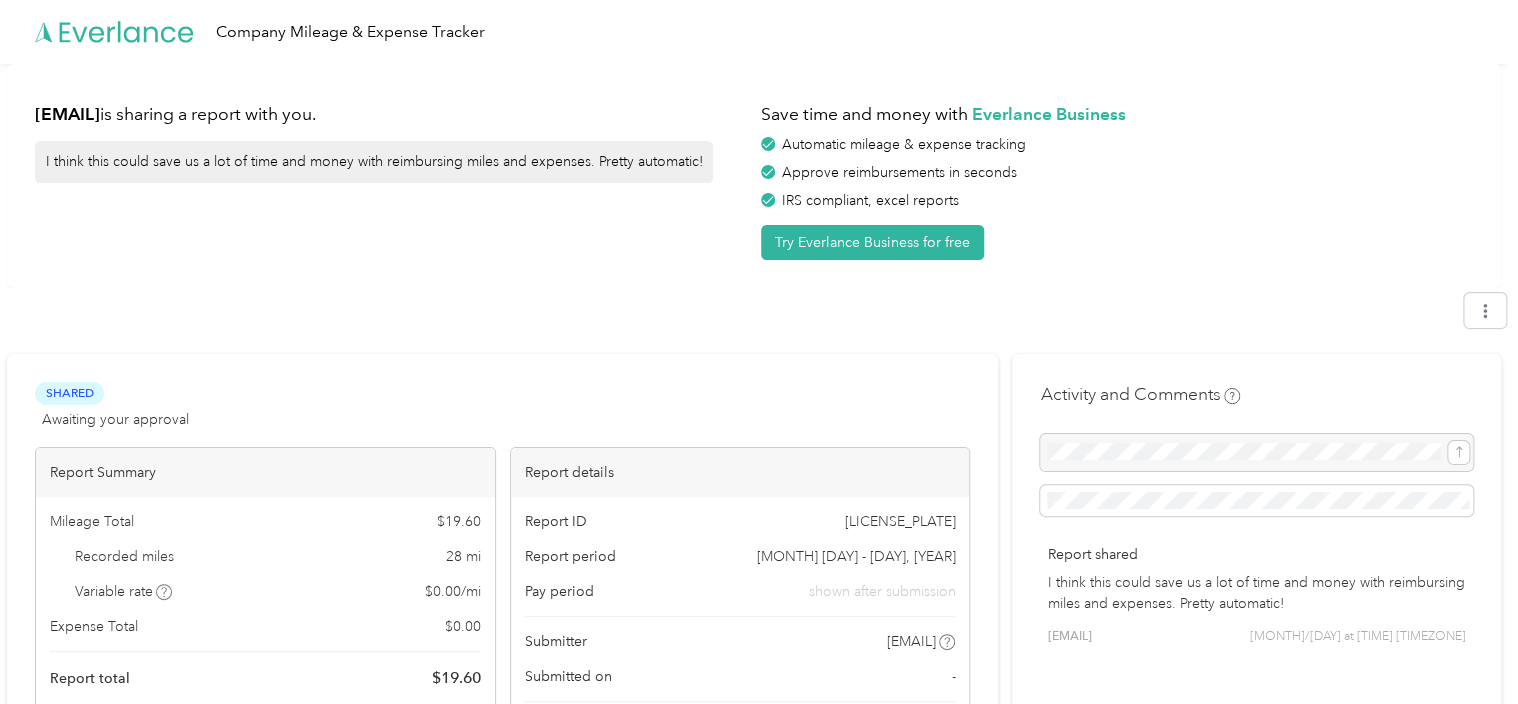 click on "[LICENSE_PLATE]" at bounding box center (899, 521) 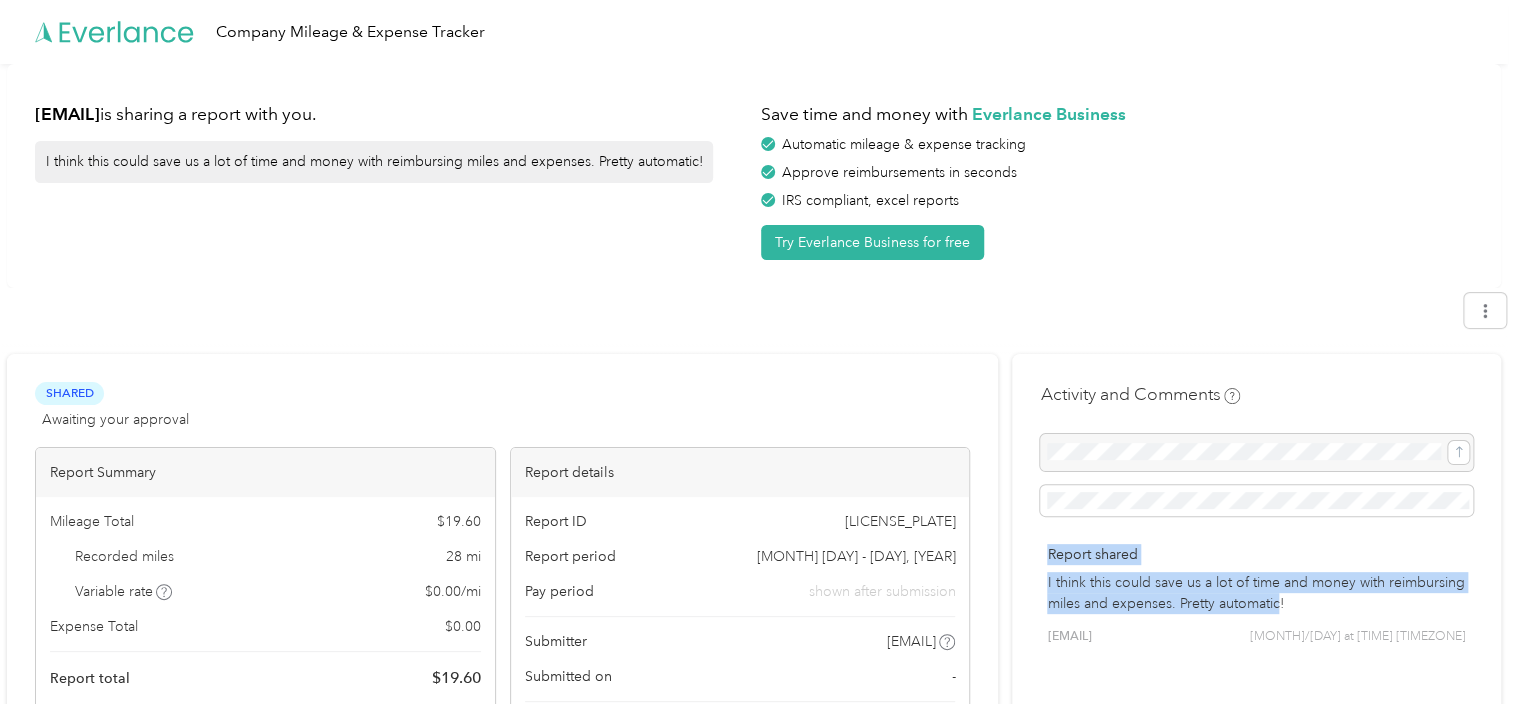 drag, startPoint x: 1287, startPoint y: 608, endPoint x: 1053, endPoint y: 552, distance: 240.60756 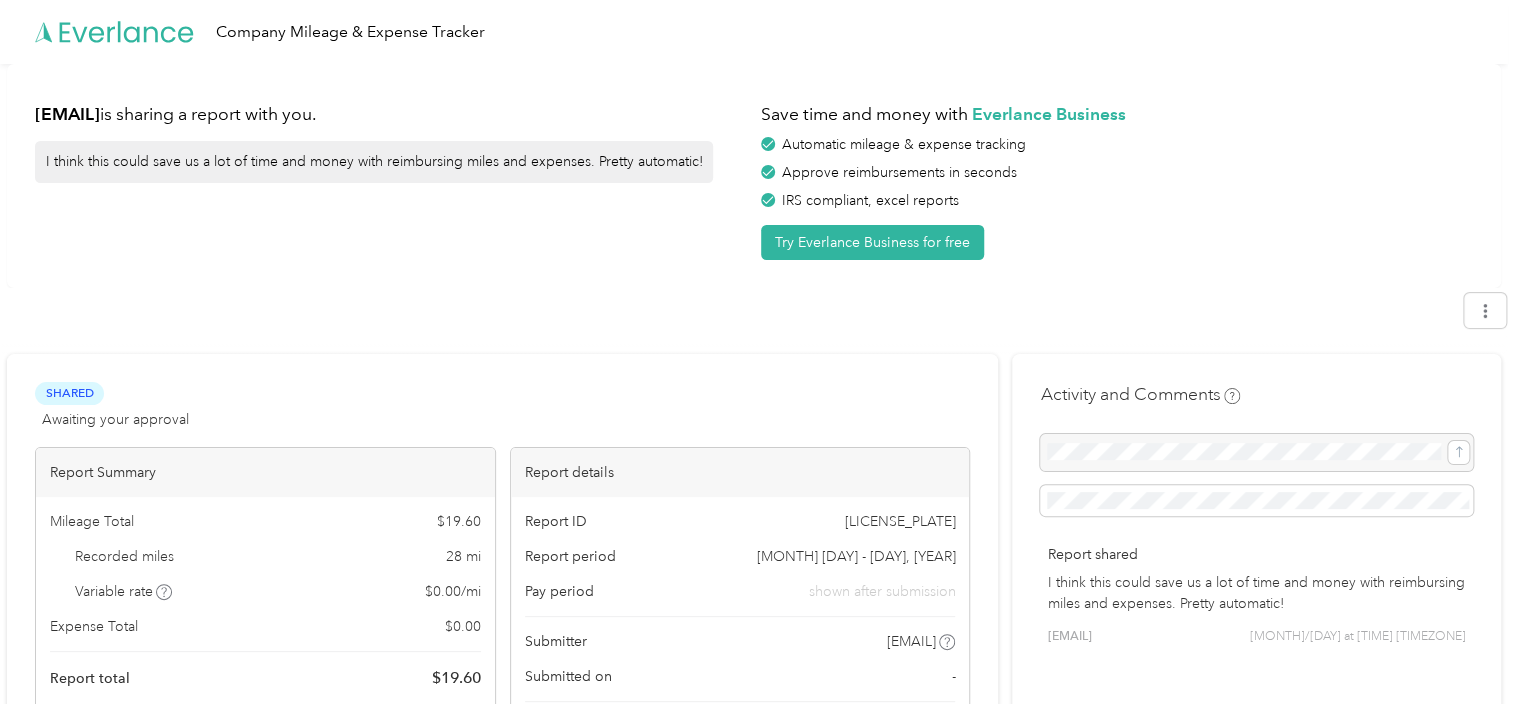 drag, startPoint x: 1053, startPoint y: 552, endPoint x: 1193, endPoint y: 260, distance: 323.82712 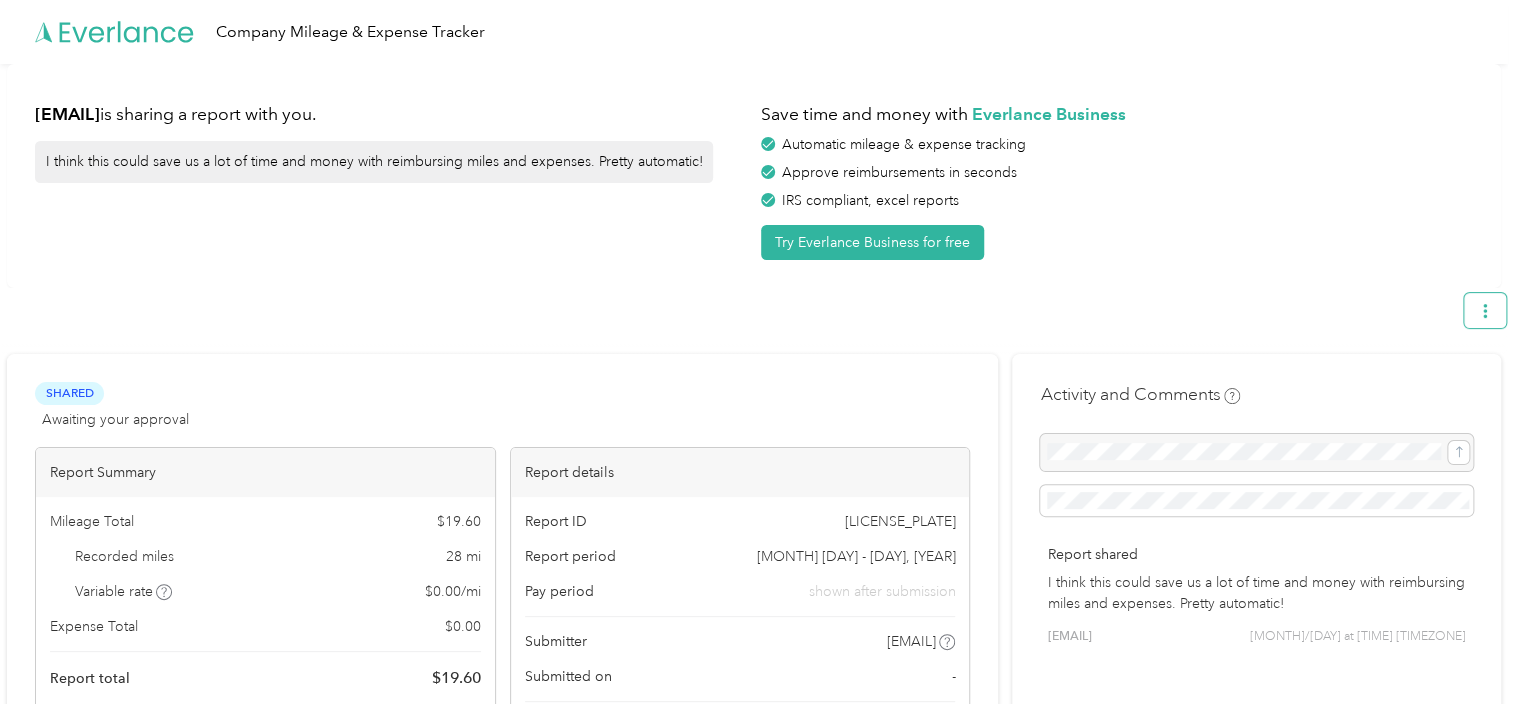 click at bounding box center [1485, 310] 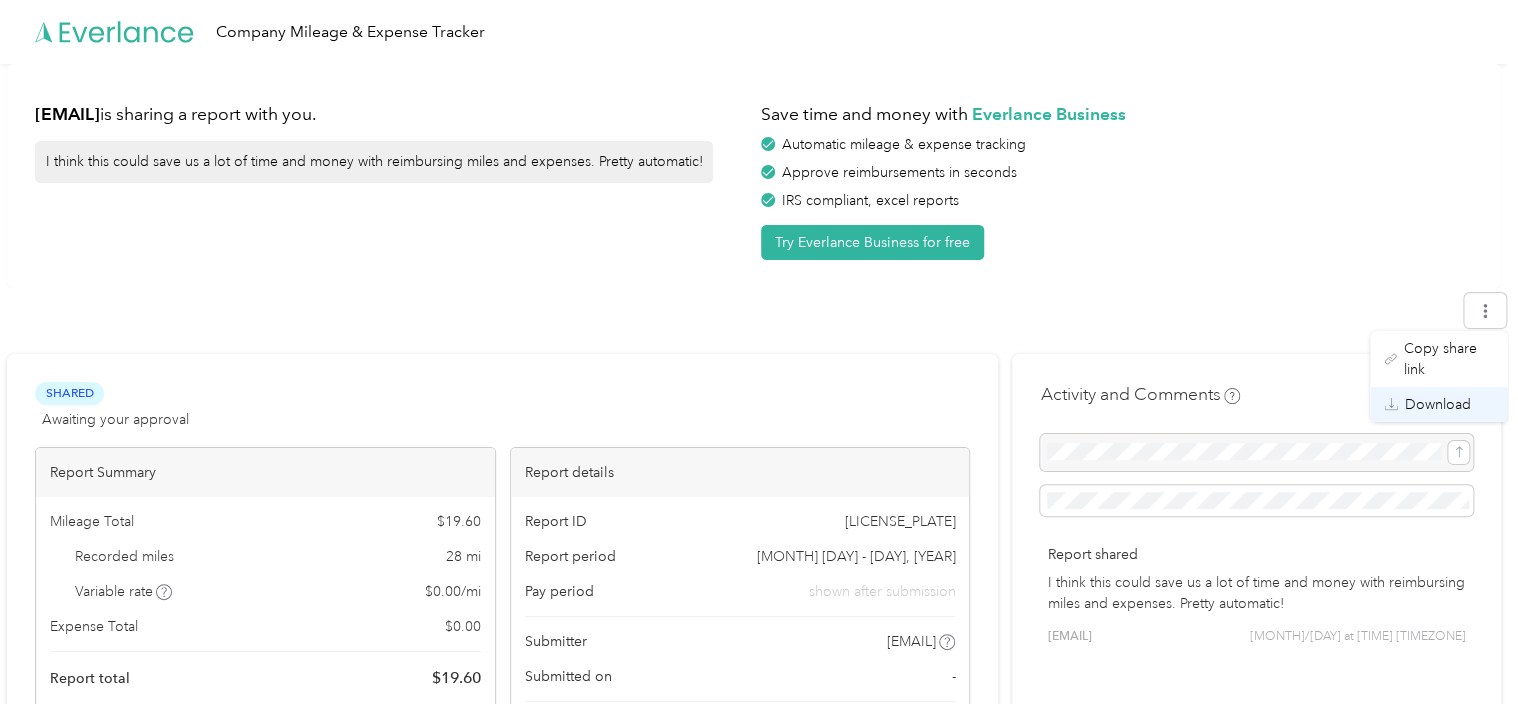 click on "Download" at bounding box center [1438, 404] 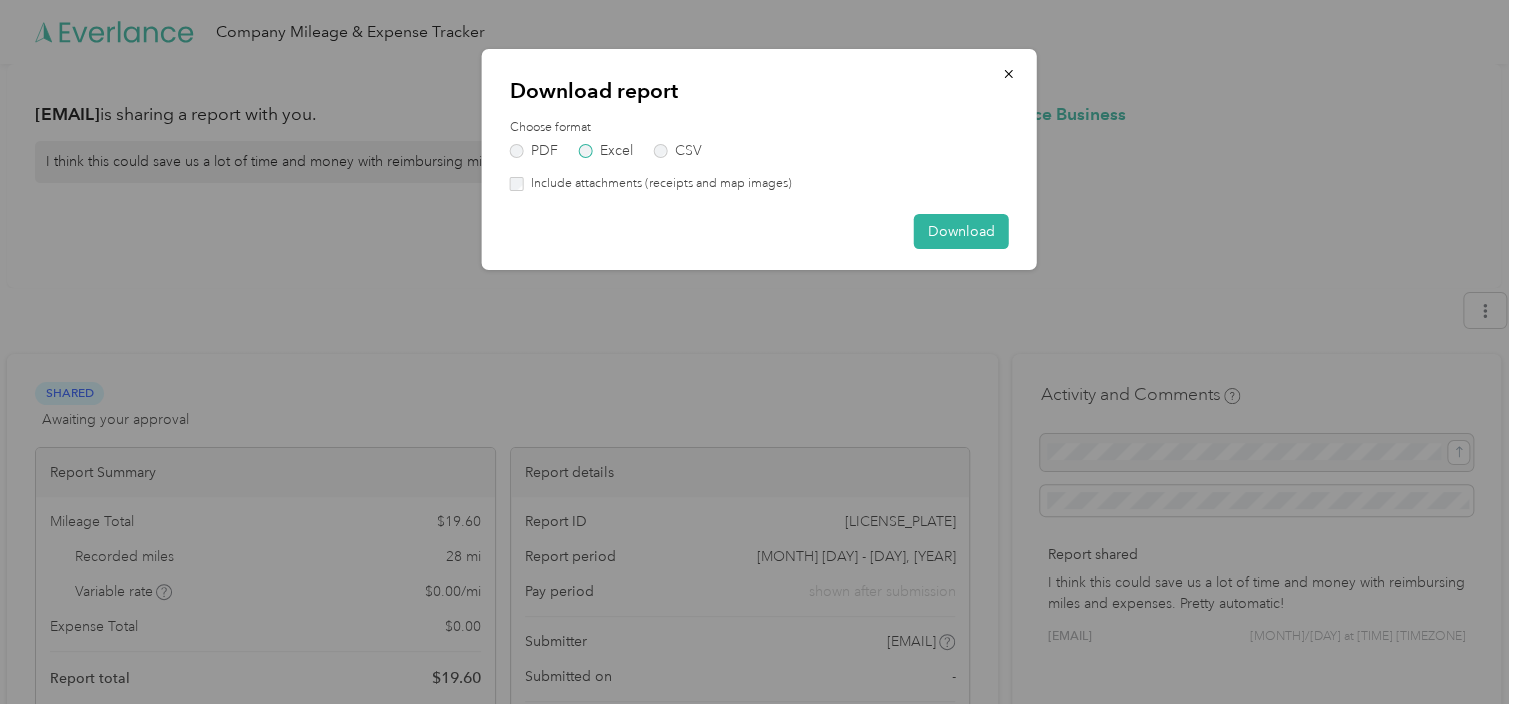 click on "Excel" at bounding box center (606, 151) 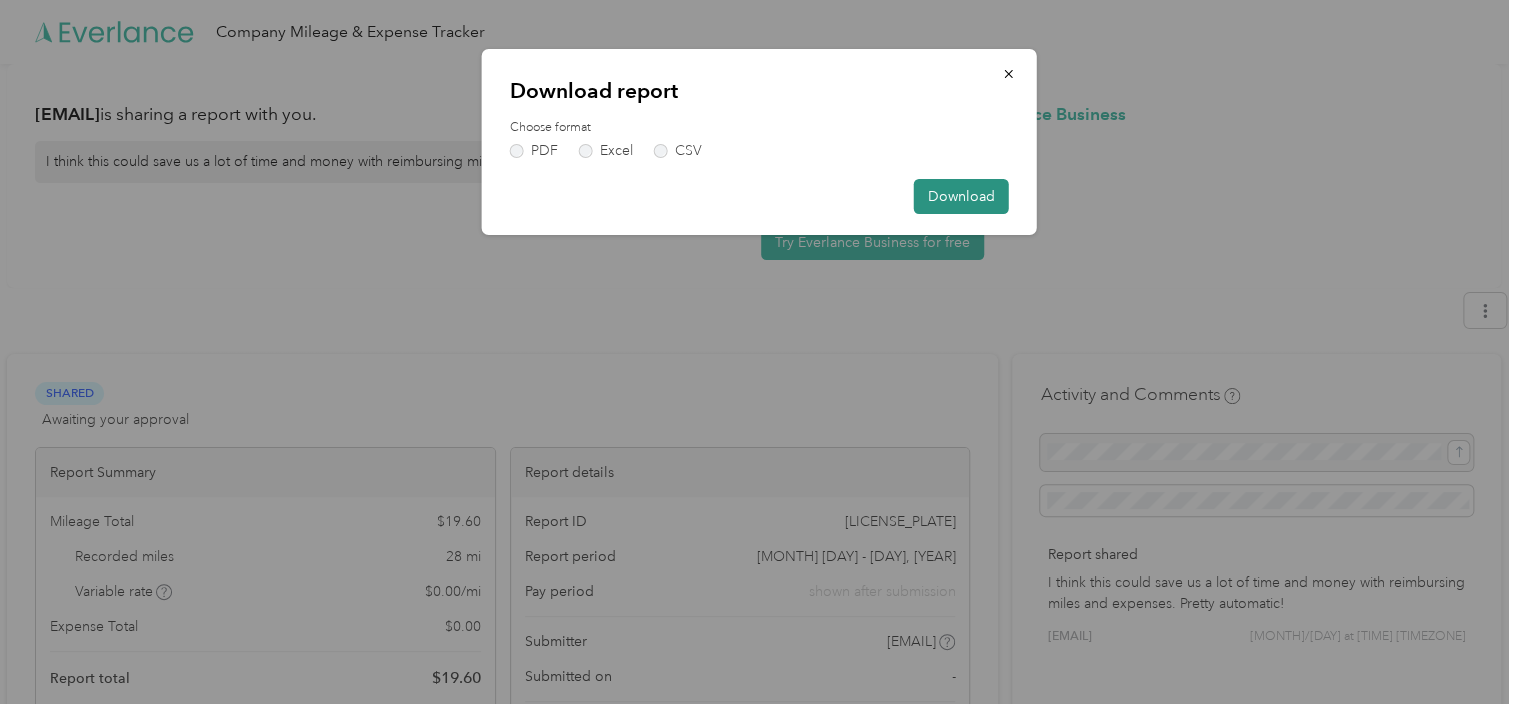 click on "Download" at bounding box center (961, 196) 